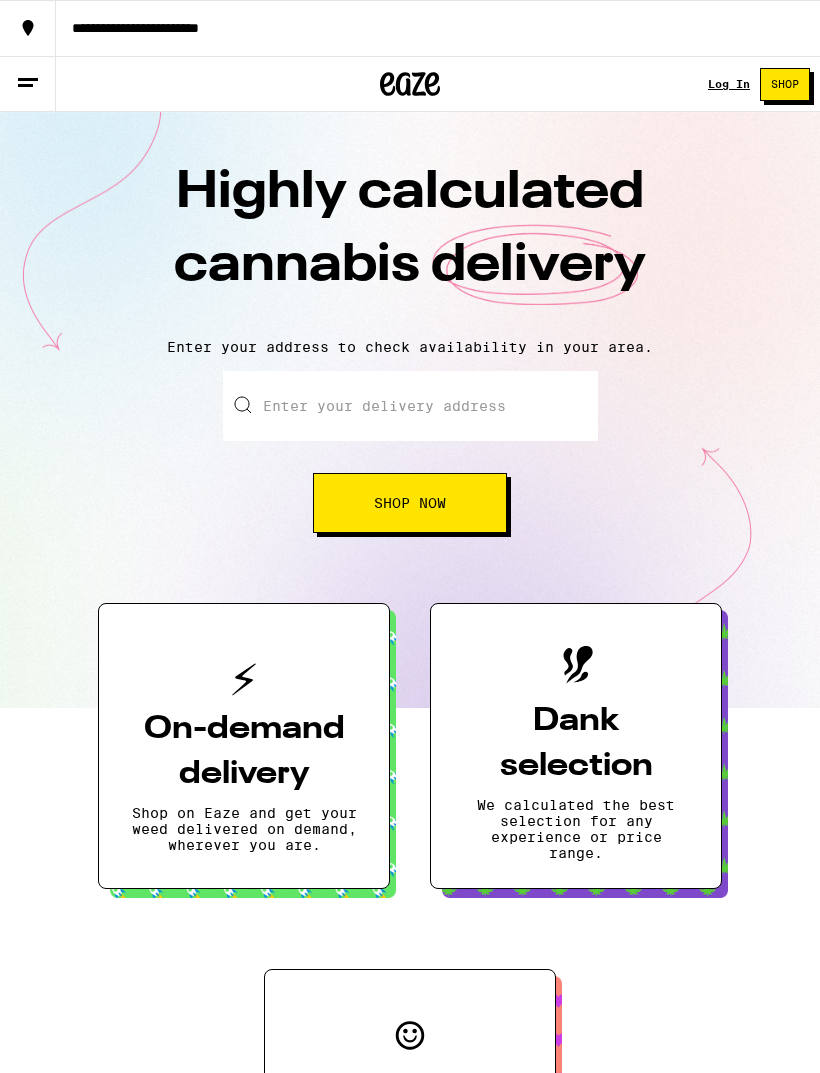 scroll, scrollTop: 0, scrollLeft: 0, axis: both 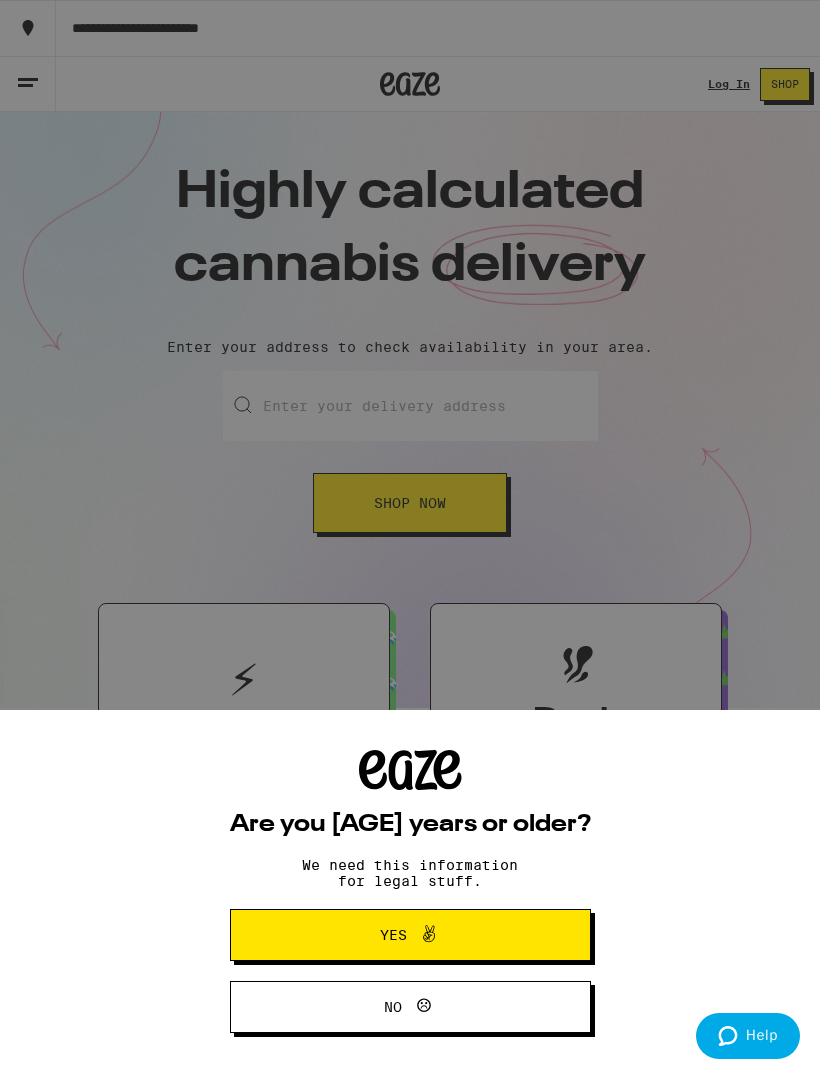 click on "Yes" at bounding box center [410, 935] 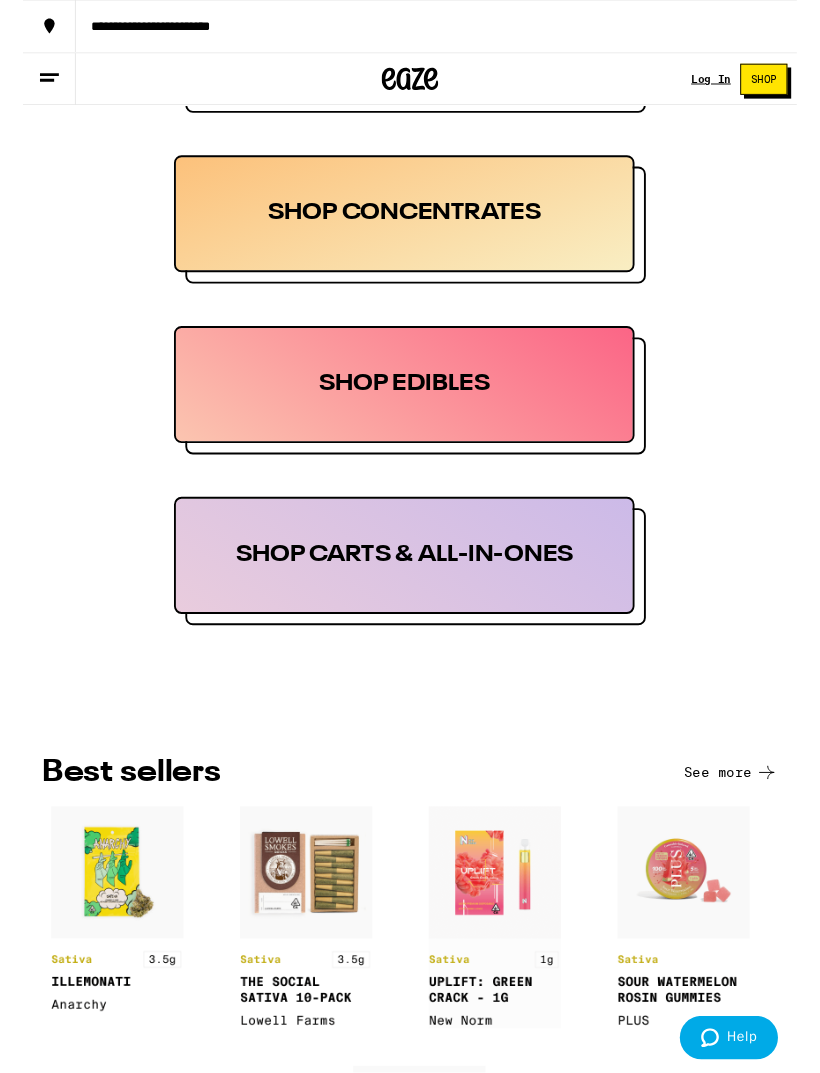 scroll, scrollTop: 1560, scrollLeft: 0, axis: vertical 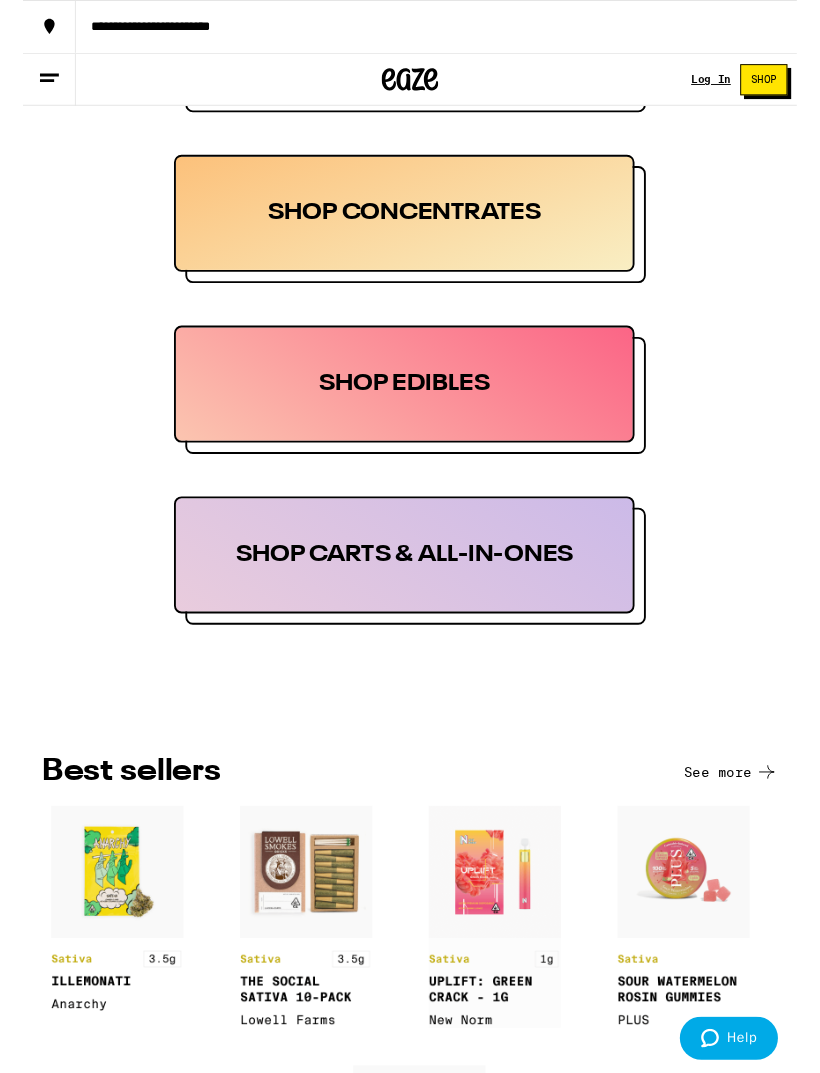 click on "SHOP CONCENTRATES" at bounding box center (404, 226) 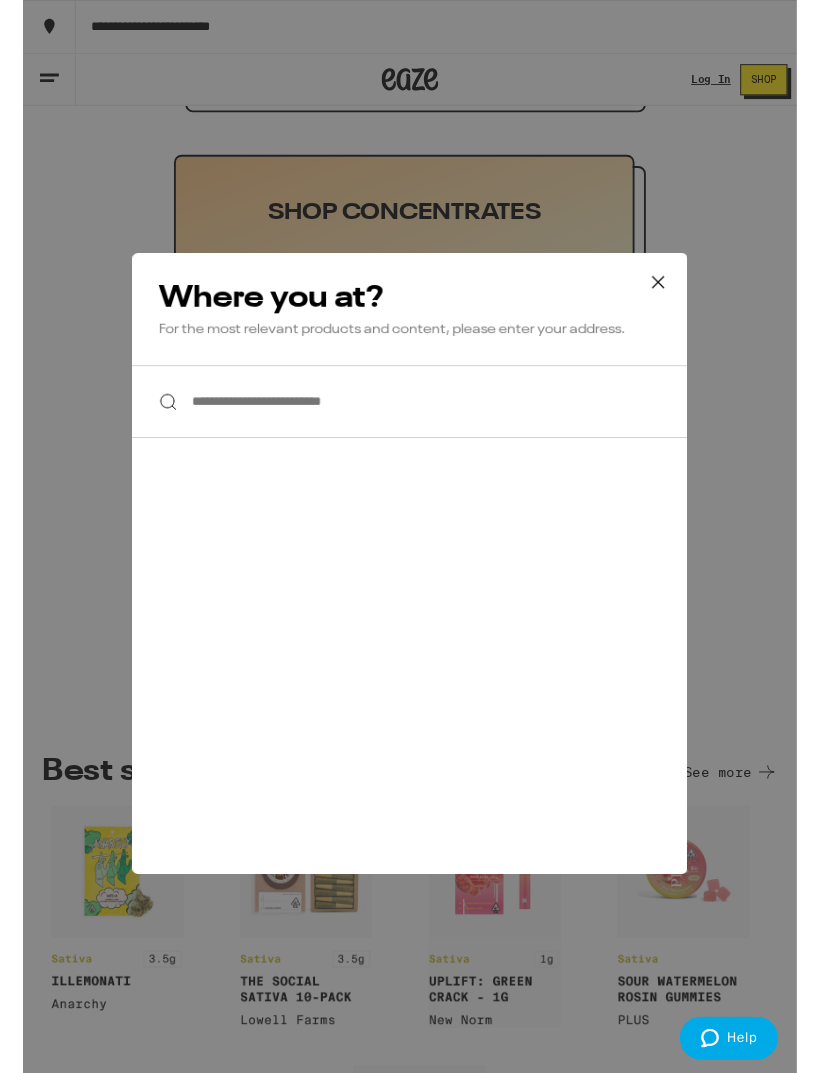 click on "**********" at bounding box center [410, 425] 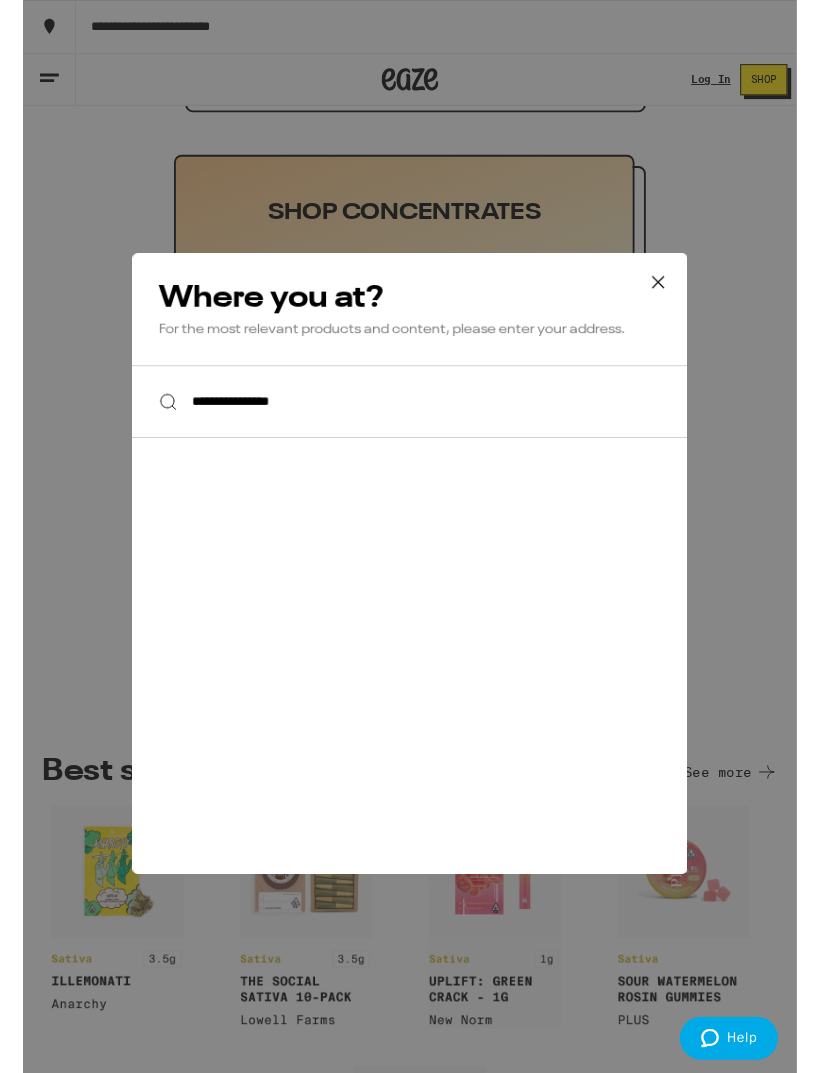 click on "**********" at bounding box center [410, 425] 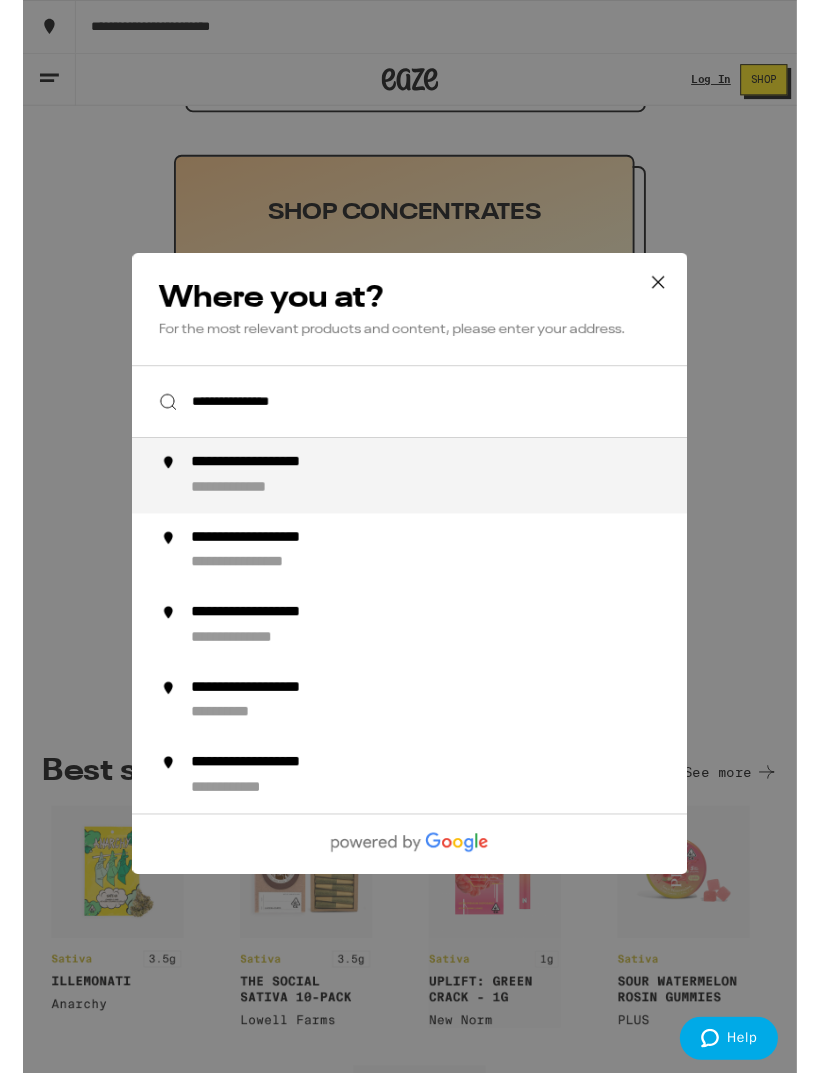 click on "**********" at bounding box center (276, 490) 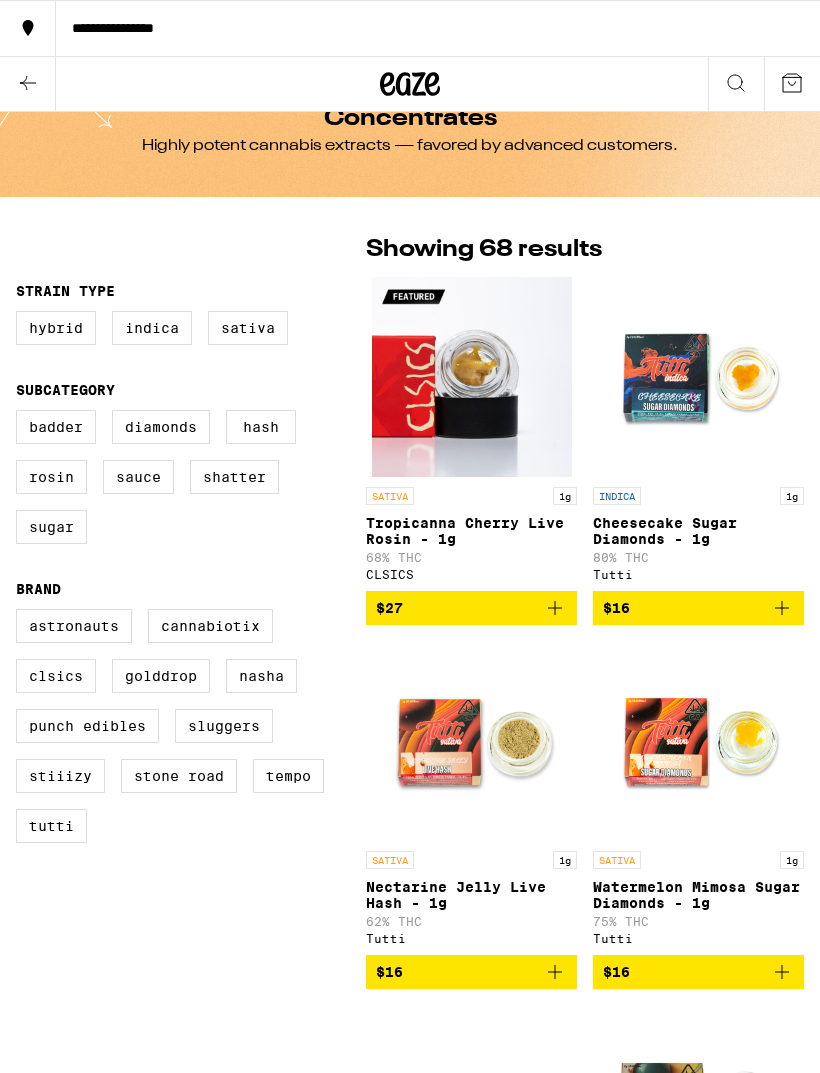 scroll, scrollTop: 0, scrollLeft: 0, axis: both 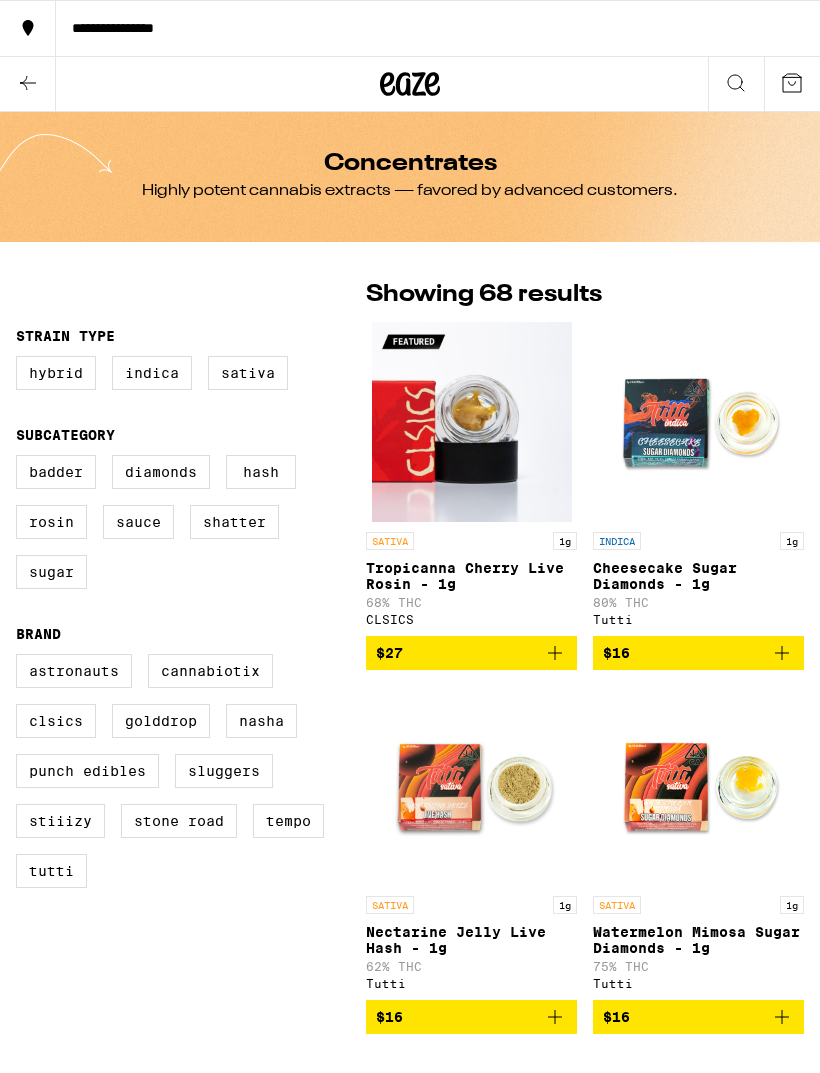 click at bounding box center (28, 84) 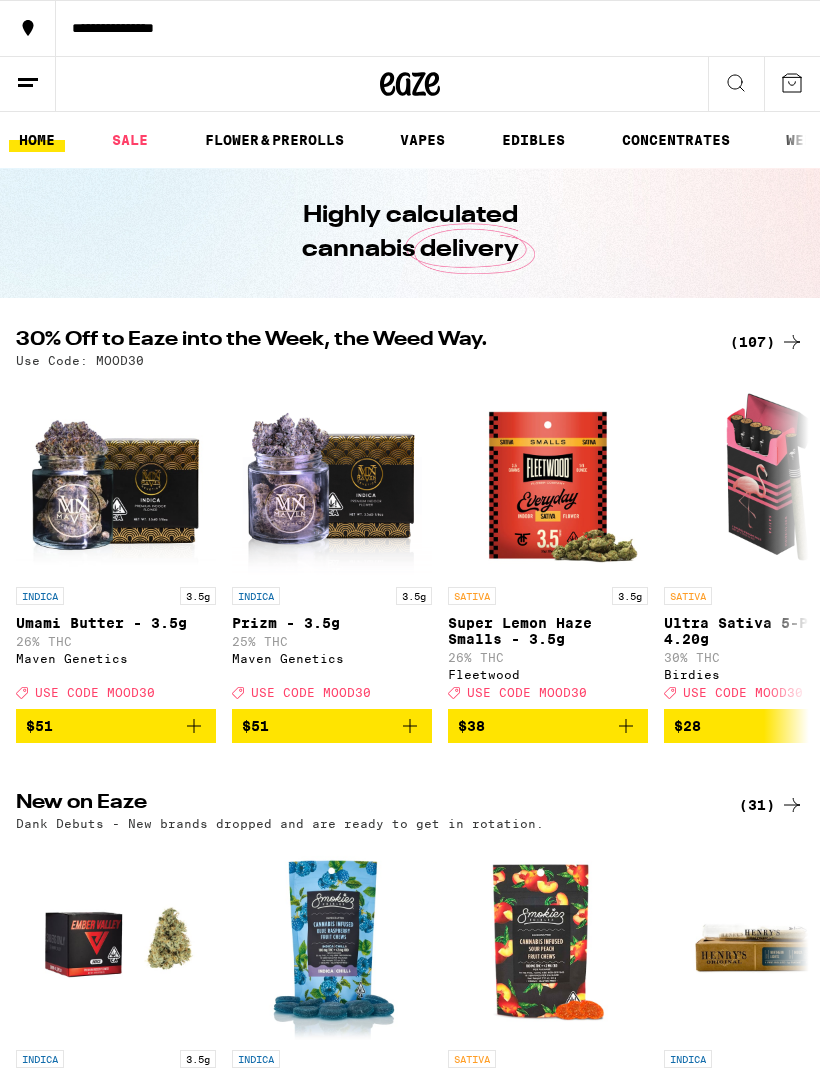 click on "VAPES" at bounding box center [422, 140] 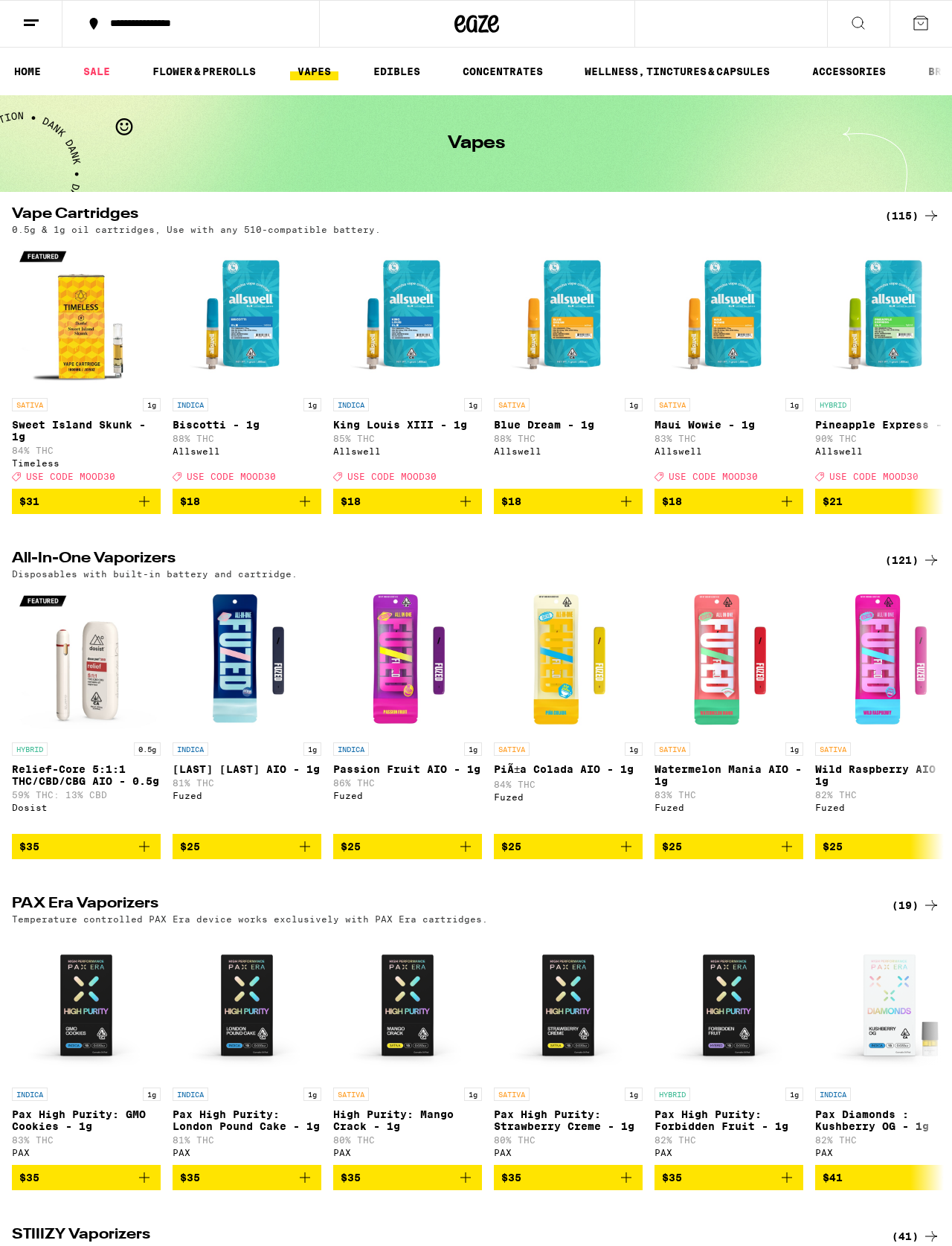 scroll, scrollTop: 0, scrollLeft: 0, axis: both 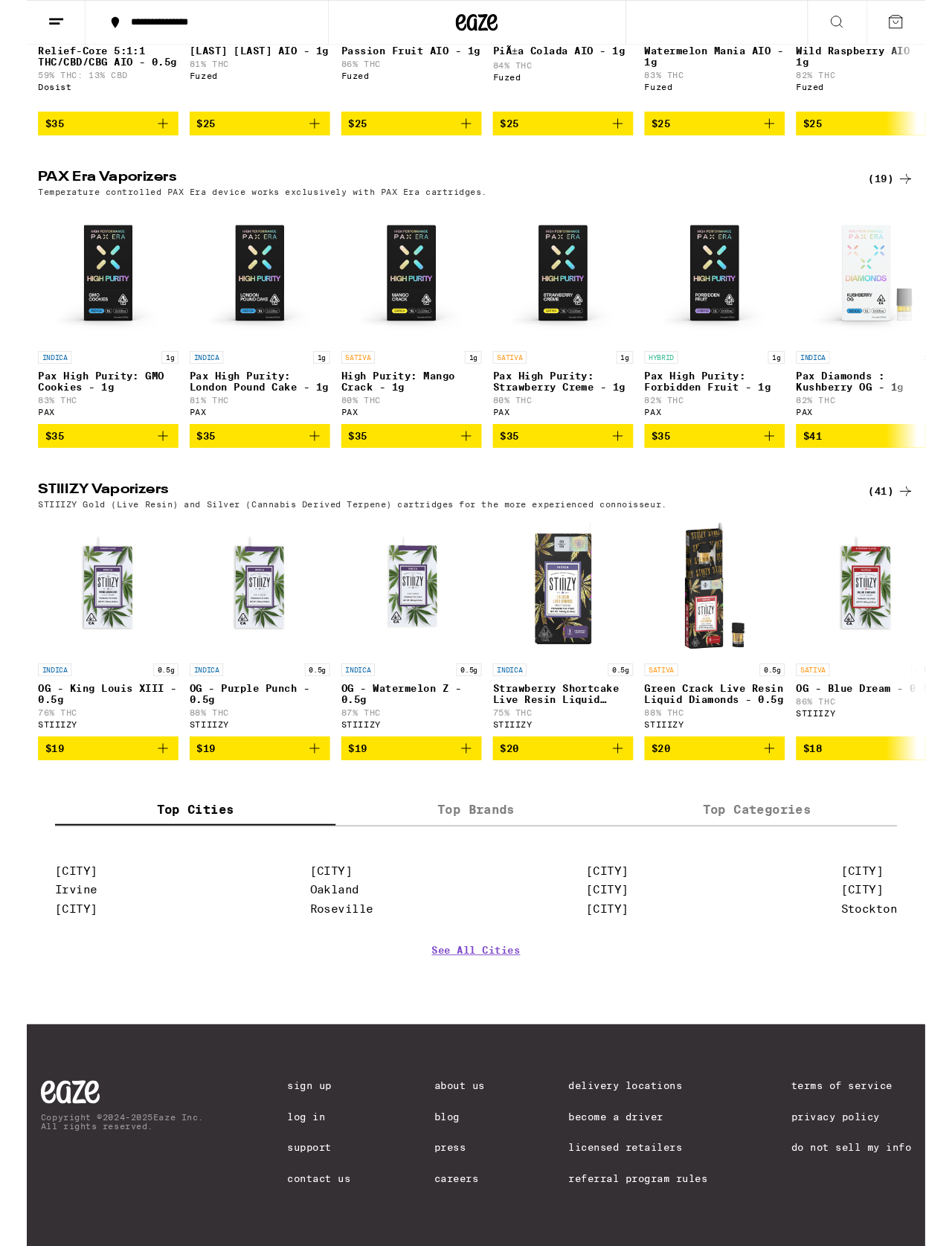 click on "See All Cities" at bounding box center [476, 1029] 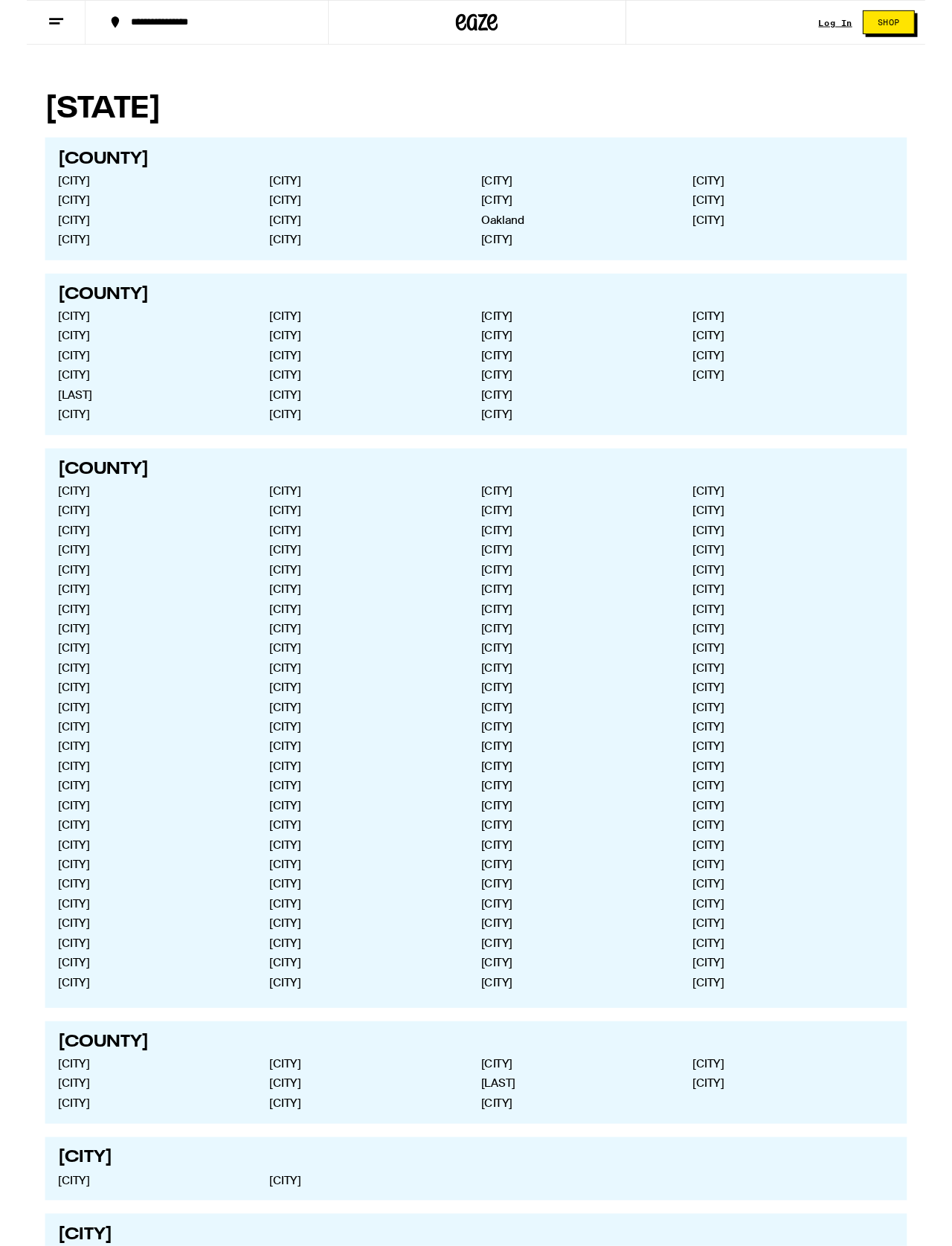 scroll, scrollTop: 370, scrollLeft: 0, axis: vertical 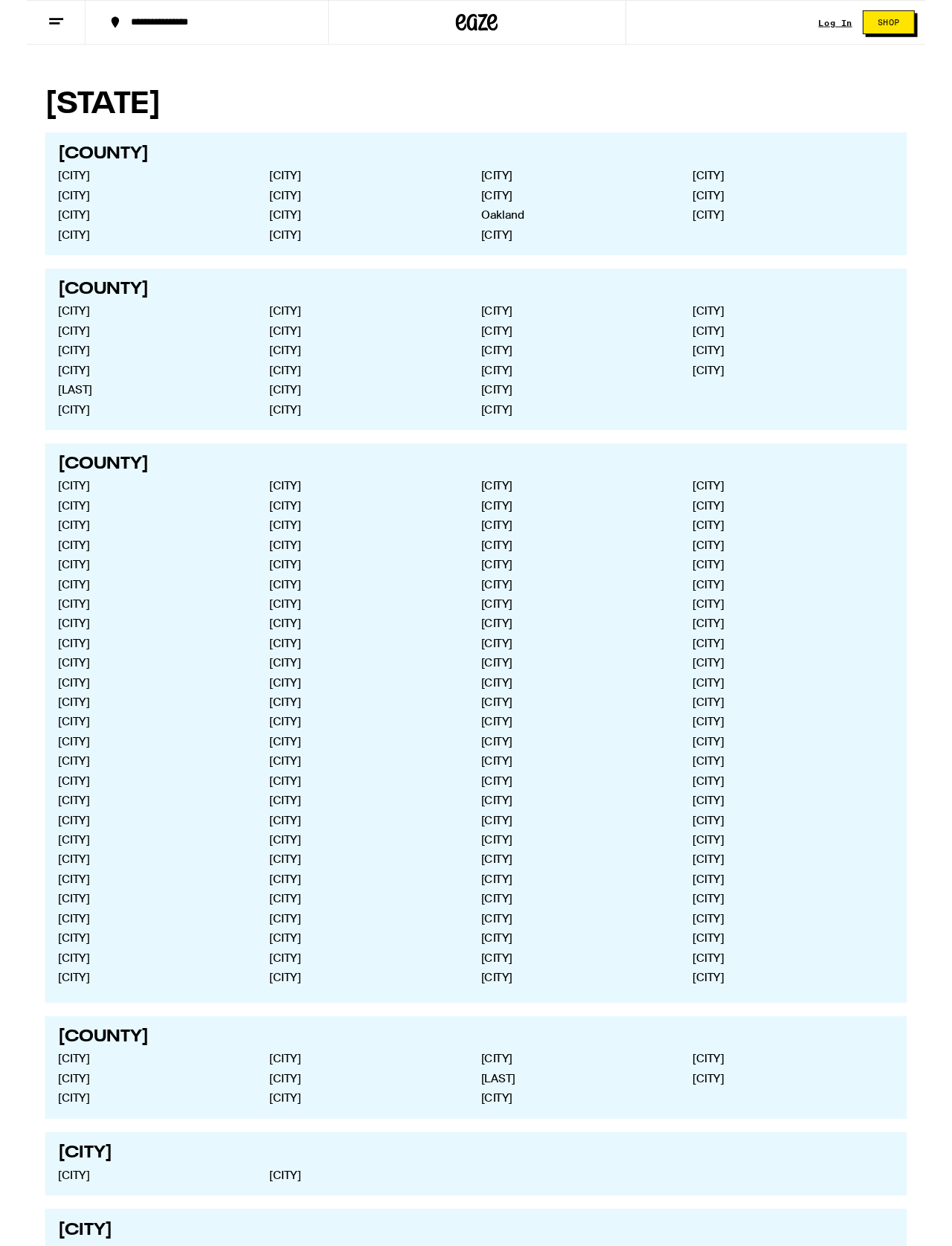 click on "[CITY]" at bounding box center (581, 661) 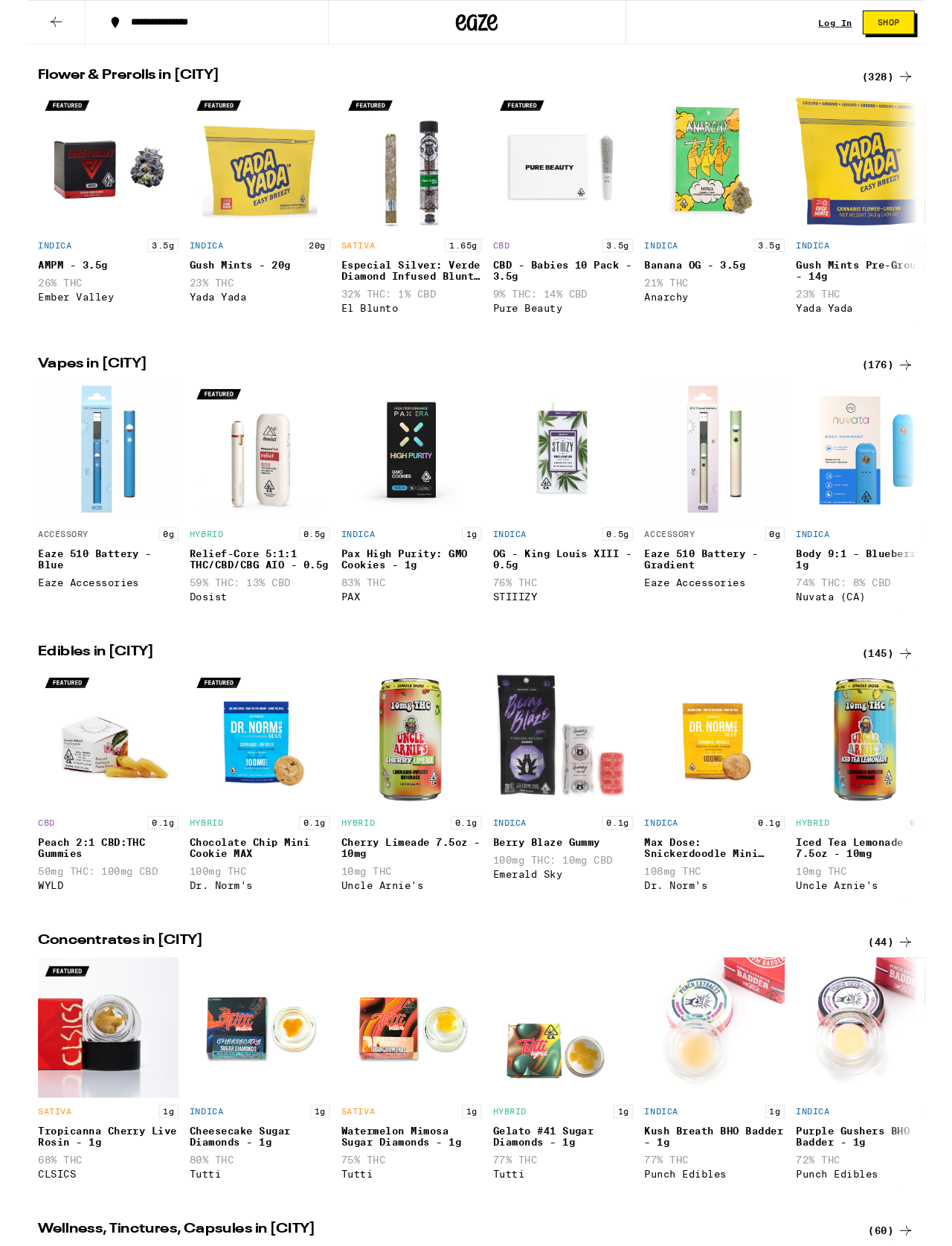 scroll, scrollTop: 387, scrollLeft: 0, axis: vertical 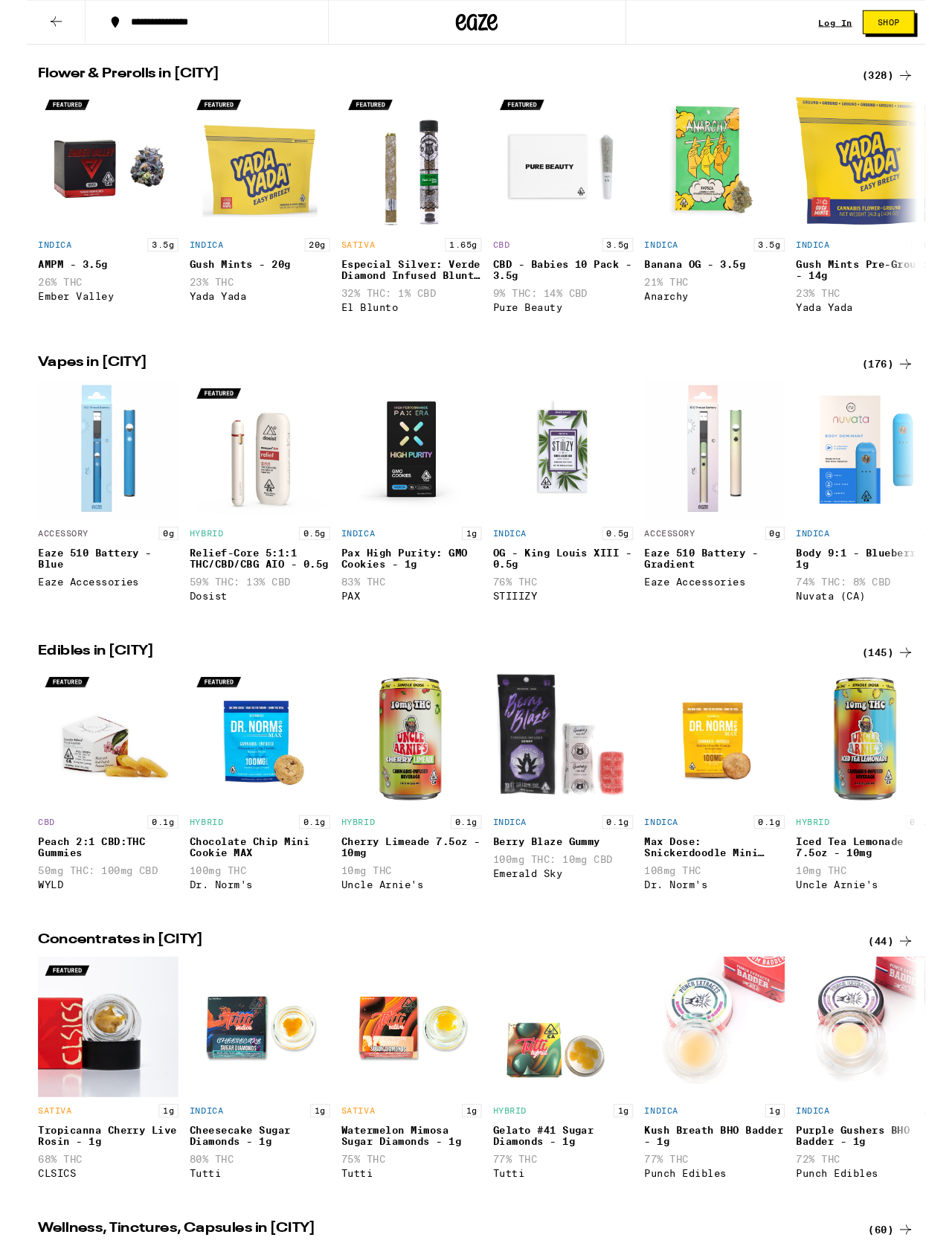 click on "(176)" at bounding box center [913, 386] 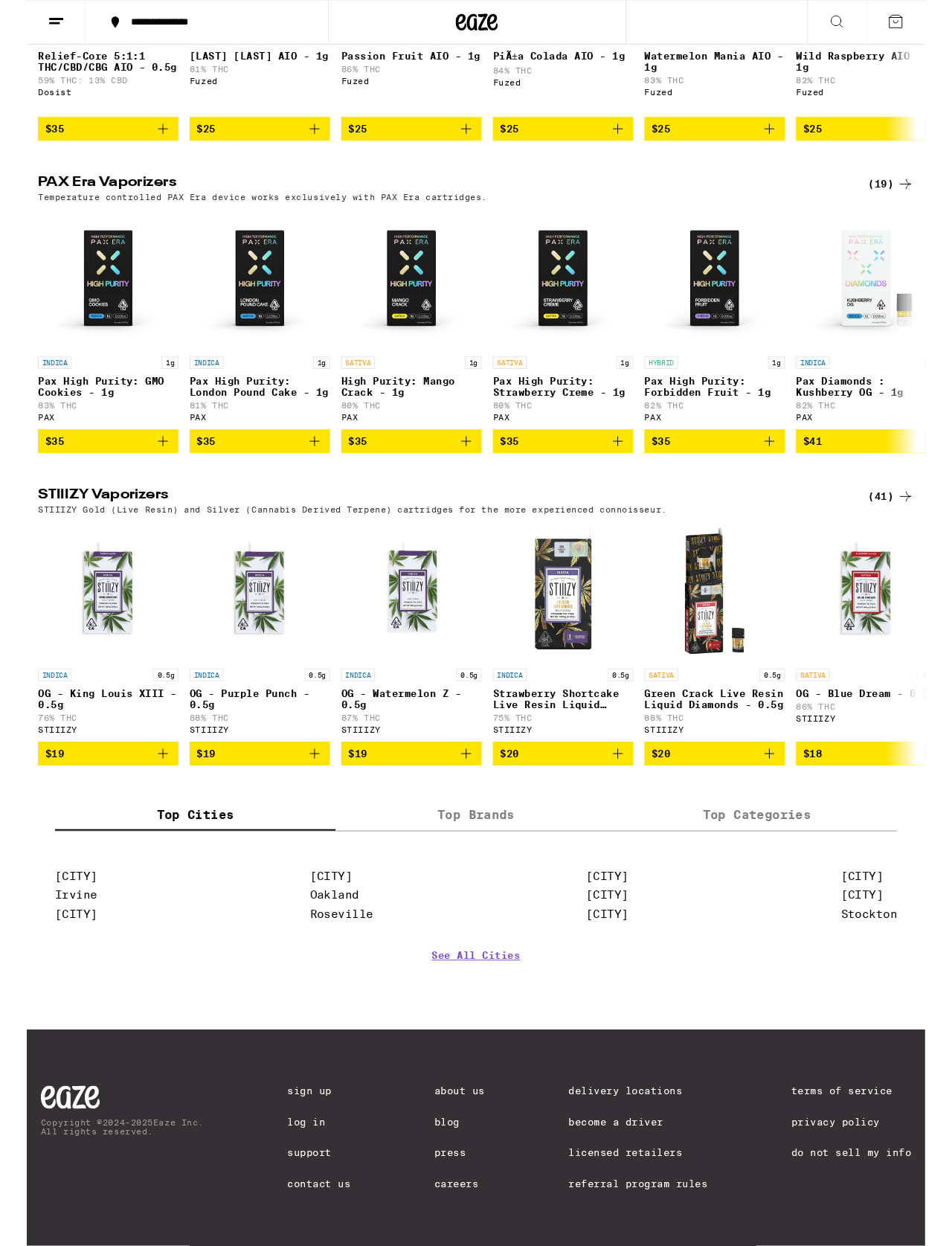 scroll, scrollTop: 712, scrollLeft: 0, axis: vertical 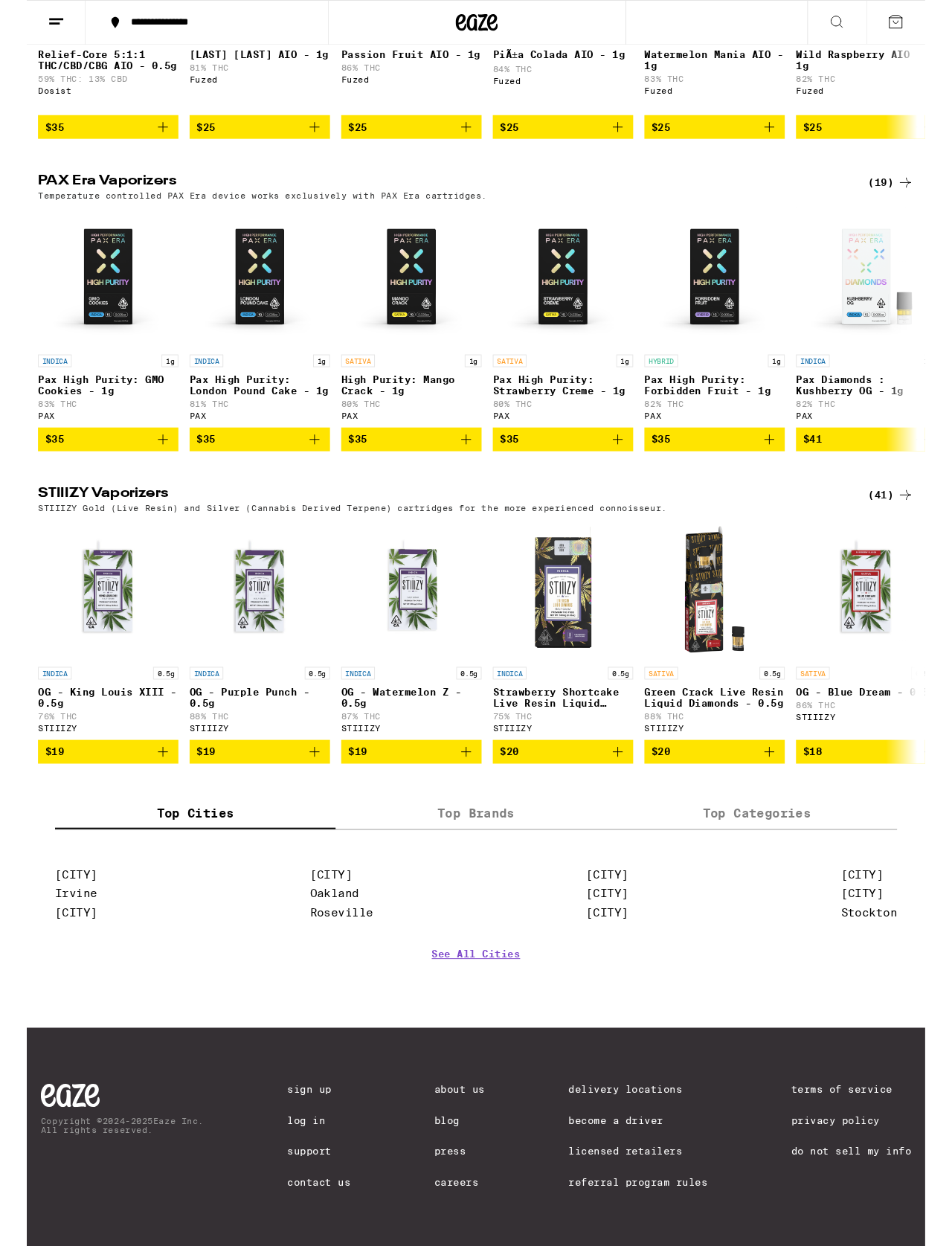 click on "Top Brands" at bounding box center [476, 862] 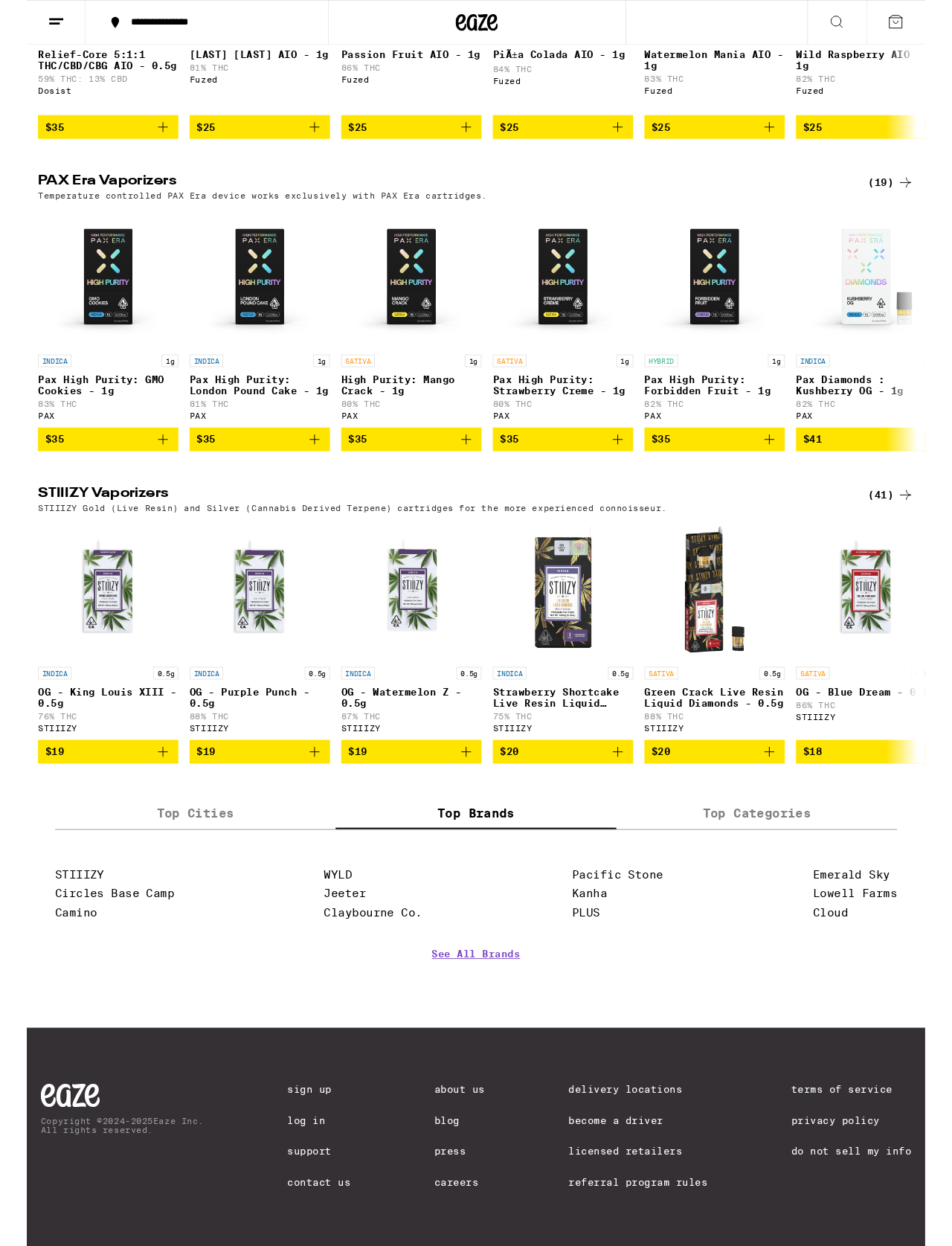 click on "See All Brands" at bounding box center [476, 1033] 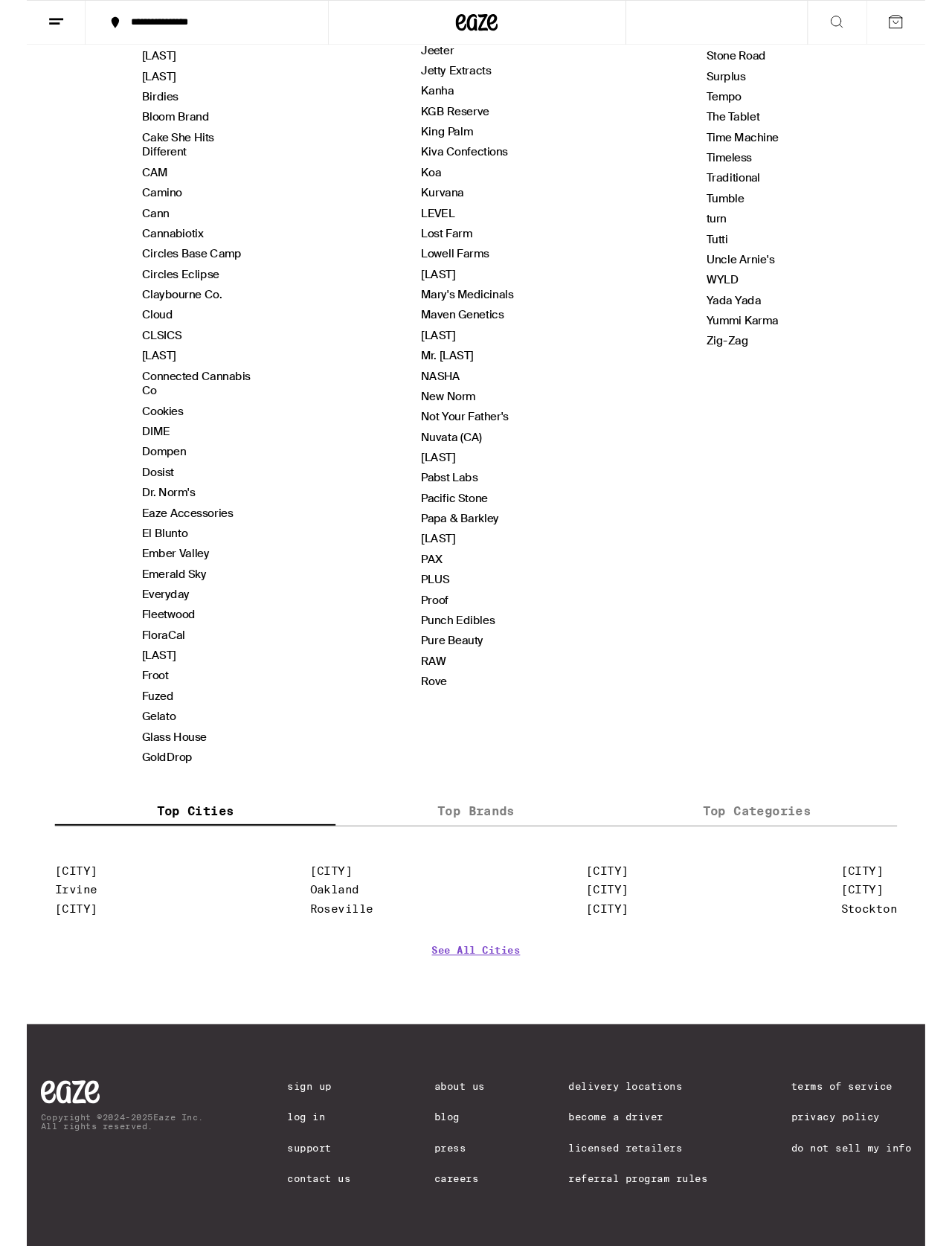 scroll, scrollTop: 0, scrollLeft: 0, axis: both 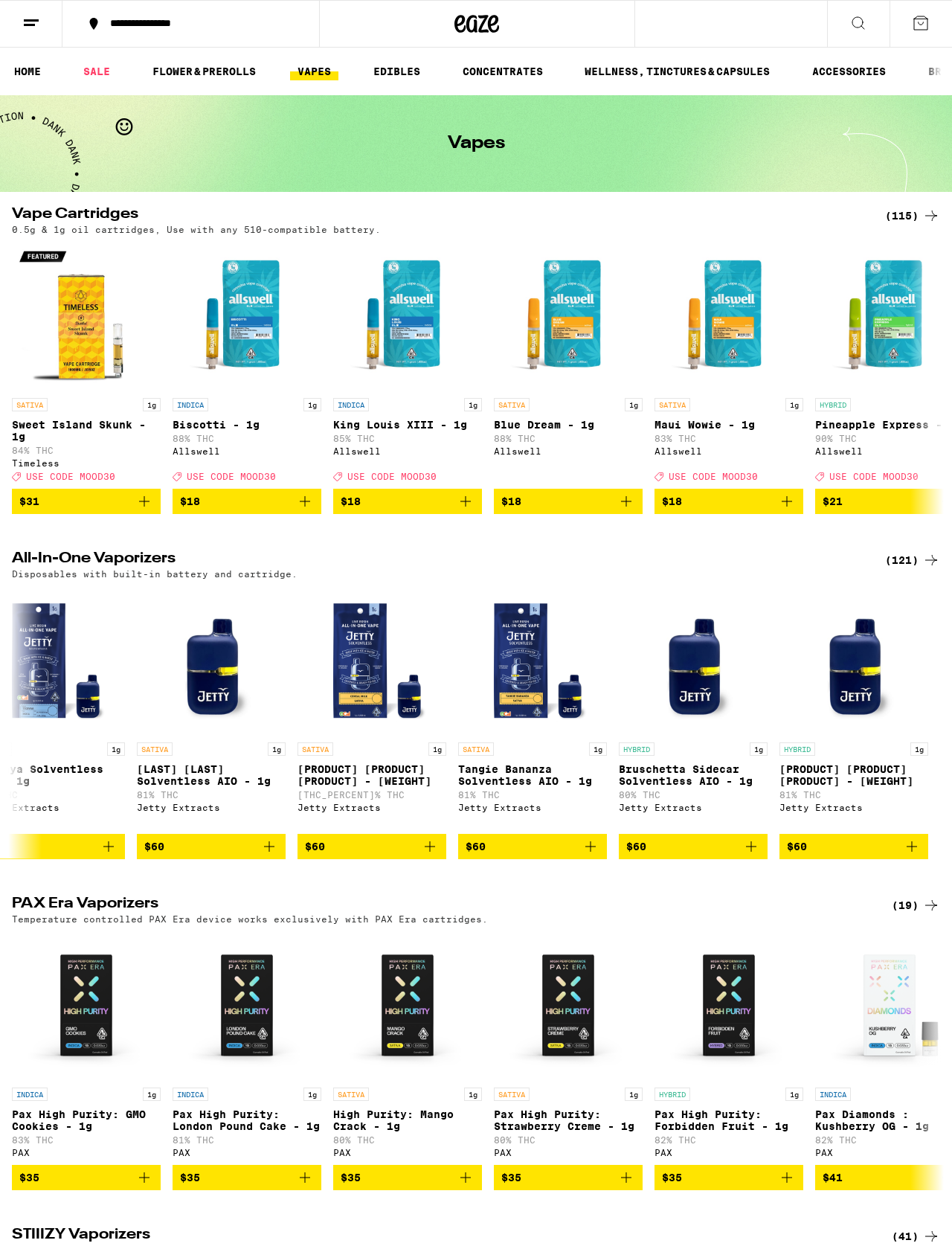 click on "**********" at bounding box center [476, 1018] 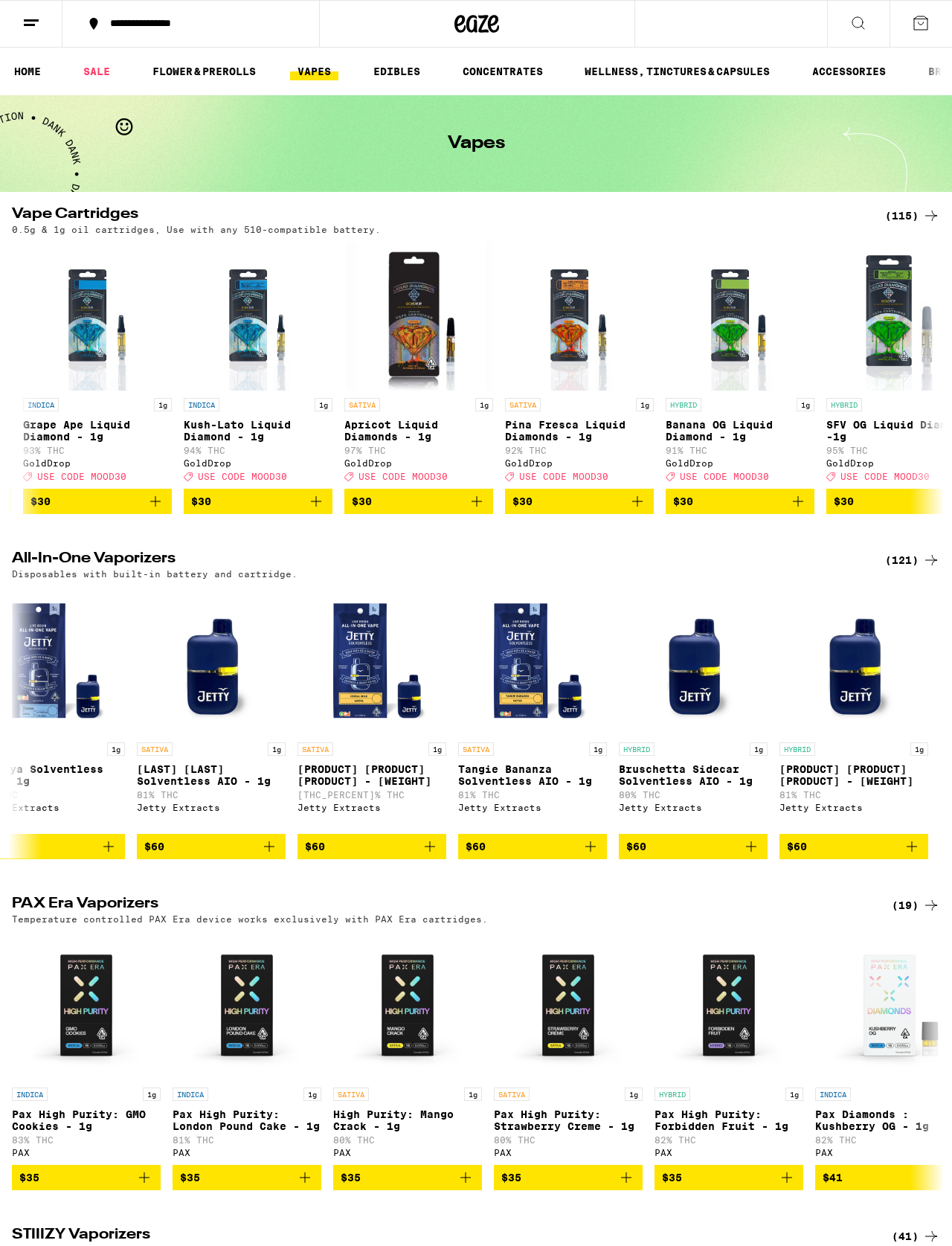 scroll, scrollTop: 0, scrollLeft: 10085, axis: horizontal 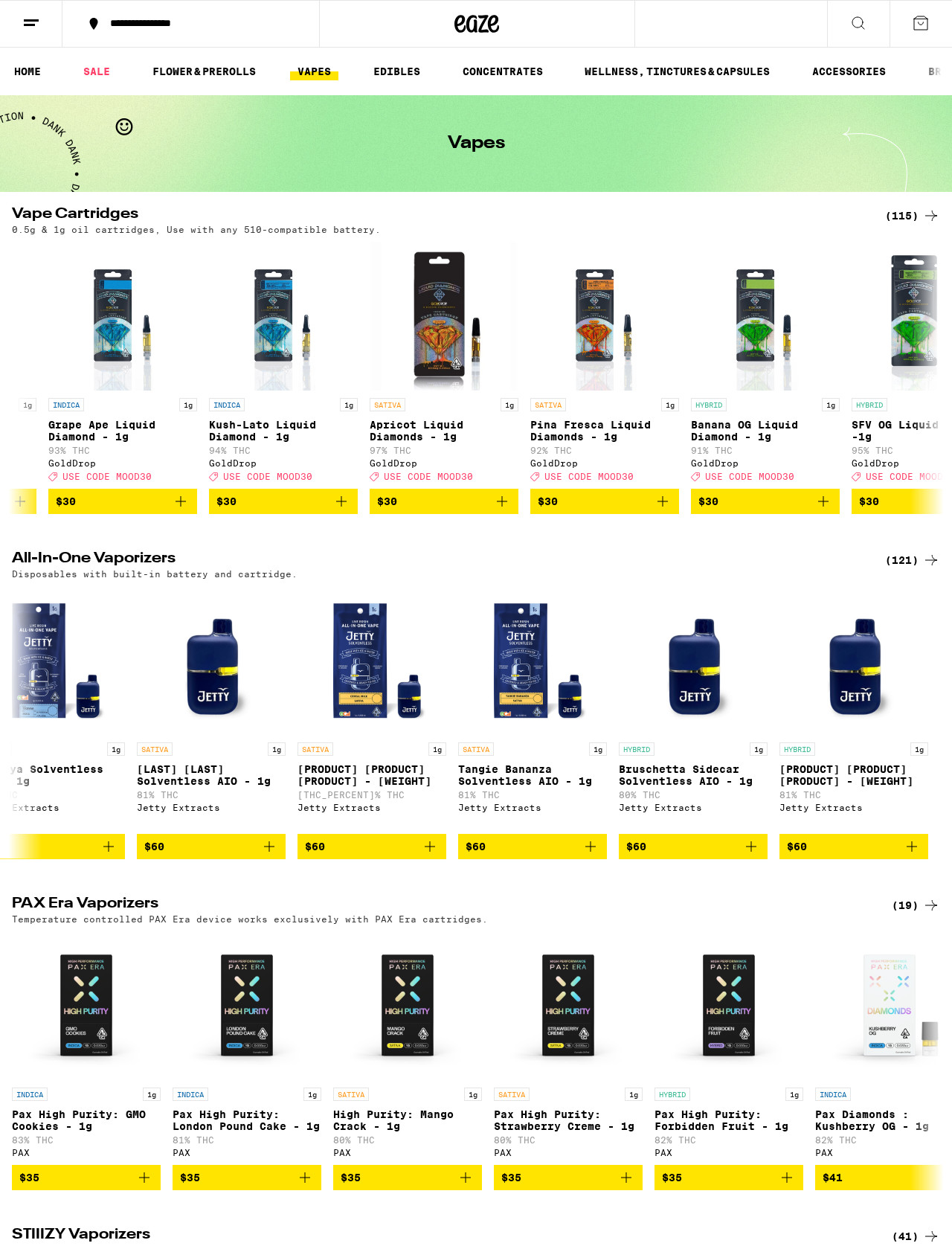click on "EDIBLES" at bounding box center (396, 71) 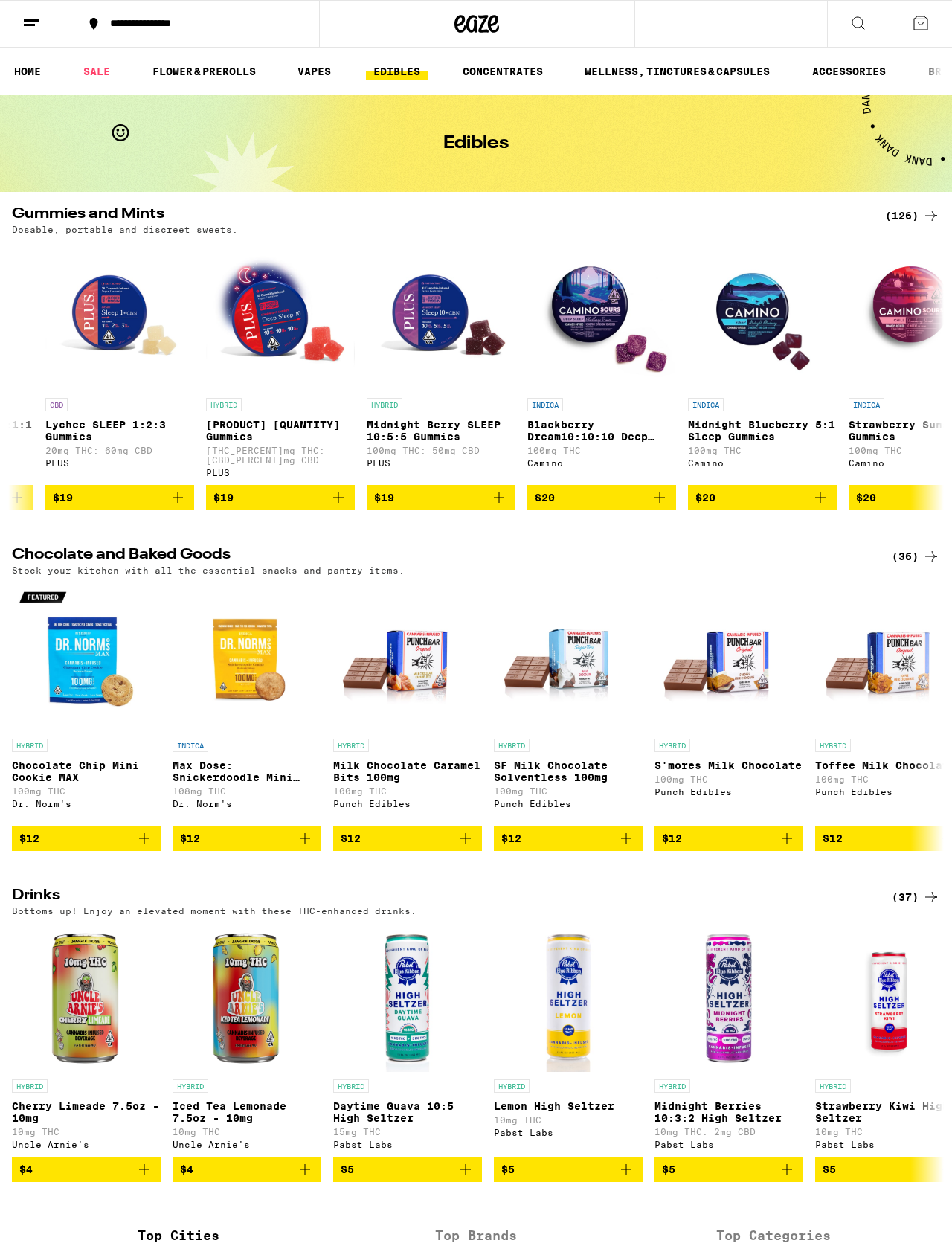 scroll, scrollTop: 0, scrollLeft: 10809, axis: horizontal 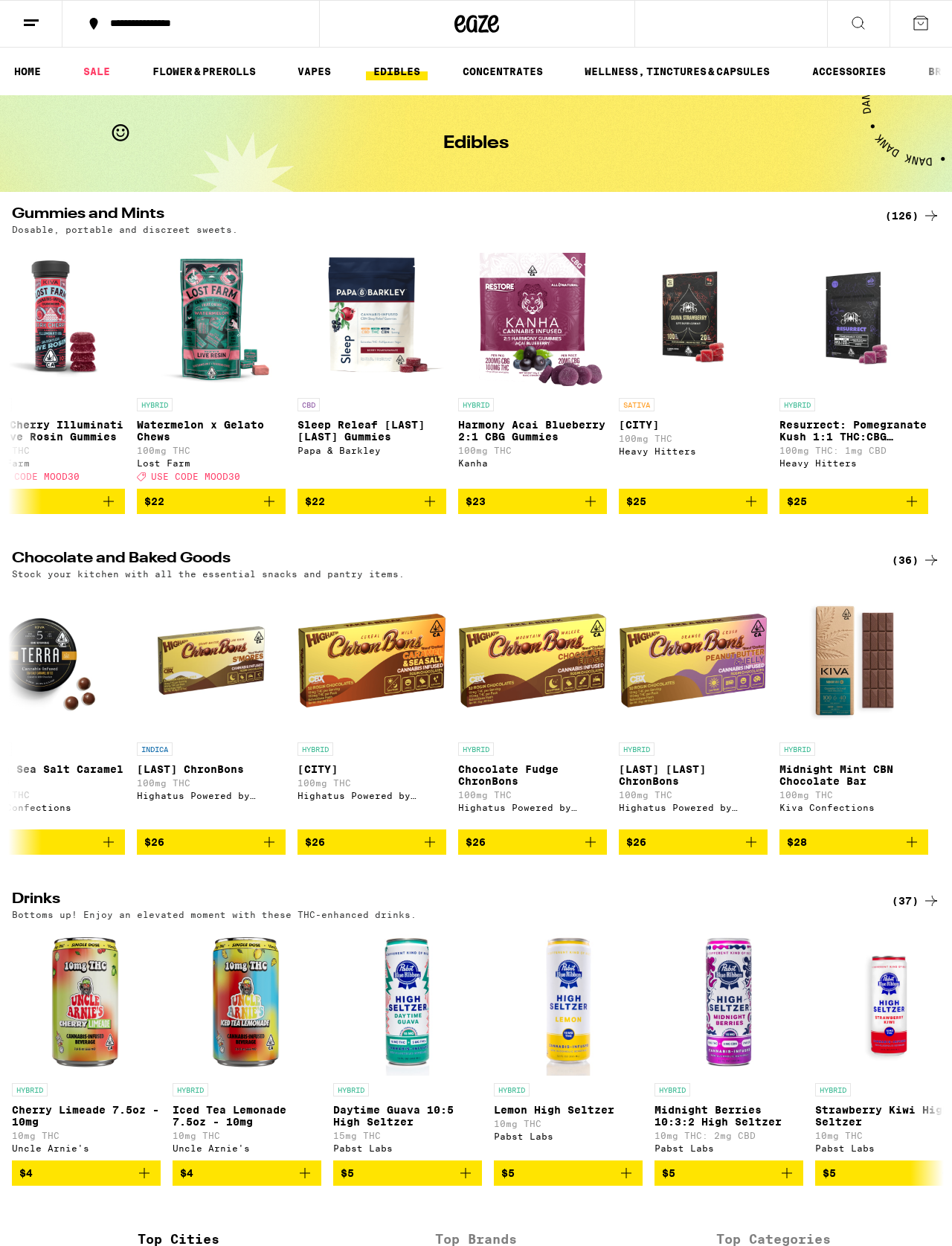 click on "FLOWER & PREROLLS" at bounding box center (204, 71) 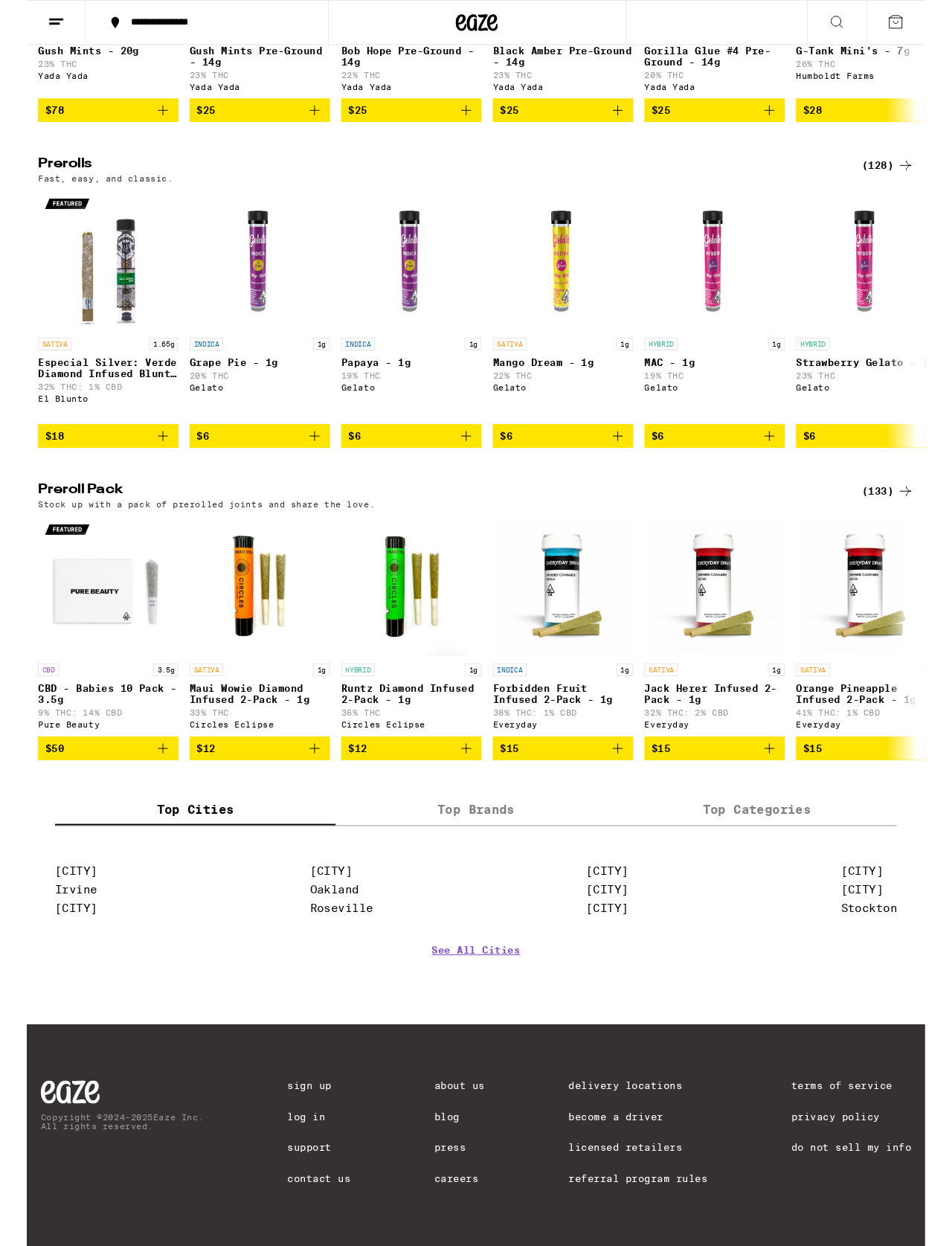 scroll, scrollTop: 850, scrollLeft: 0, axis: vertical 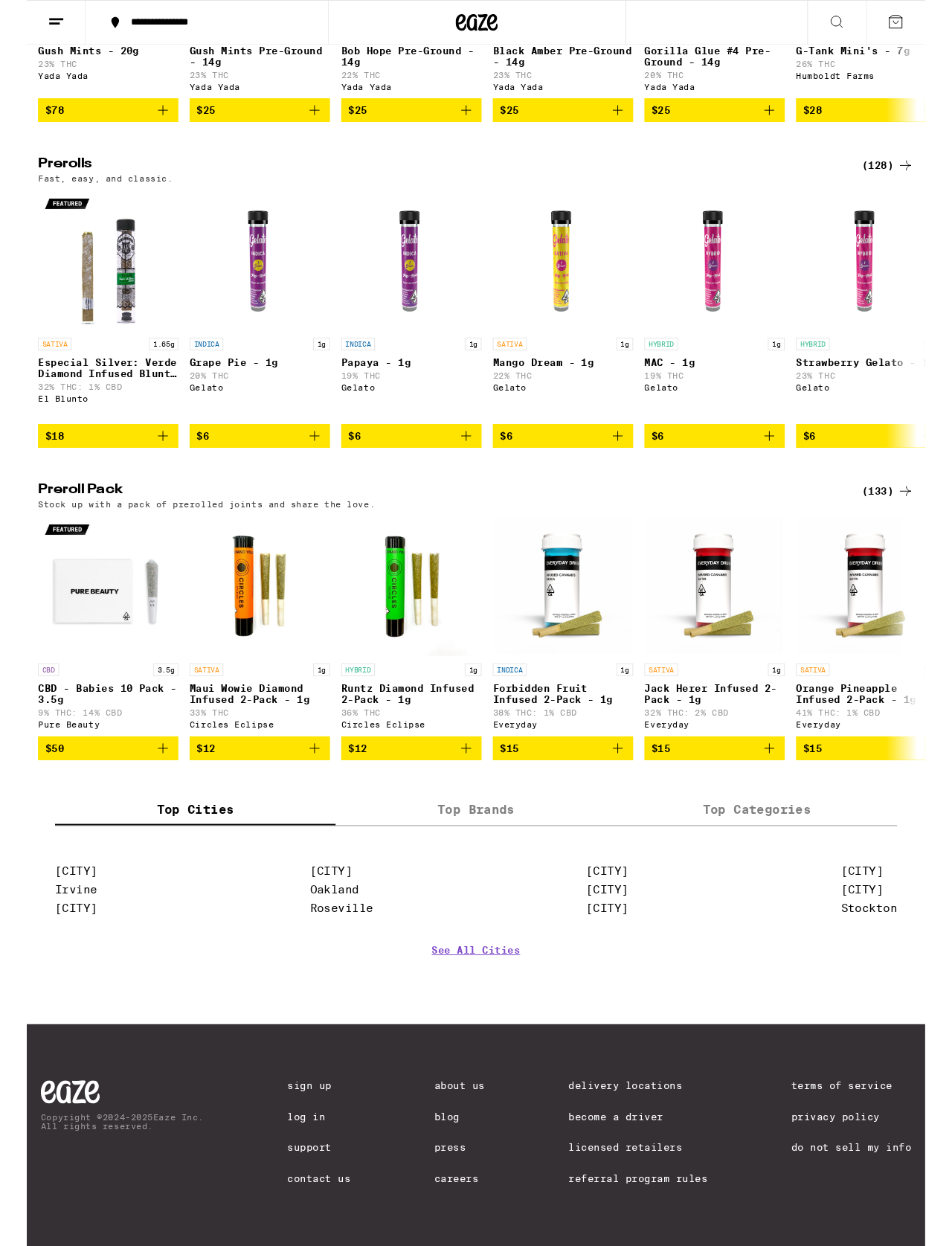 click 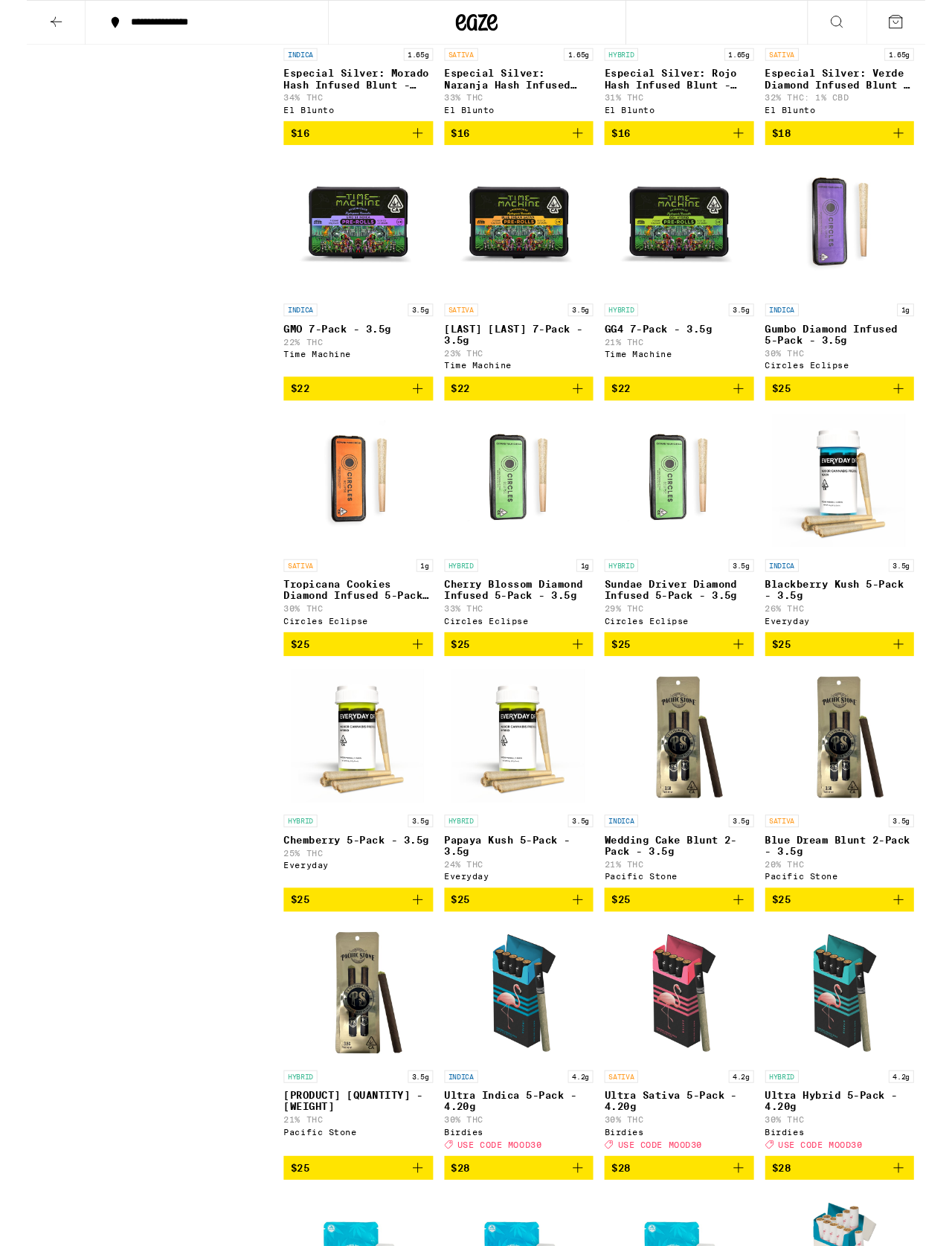 scroll, scrollTop: 0, scrollLeft: 0, axis: both 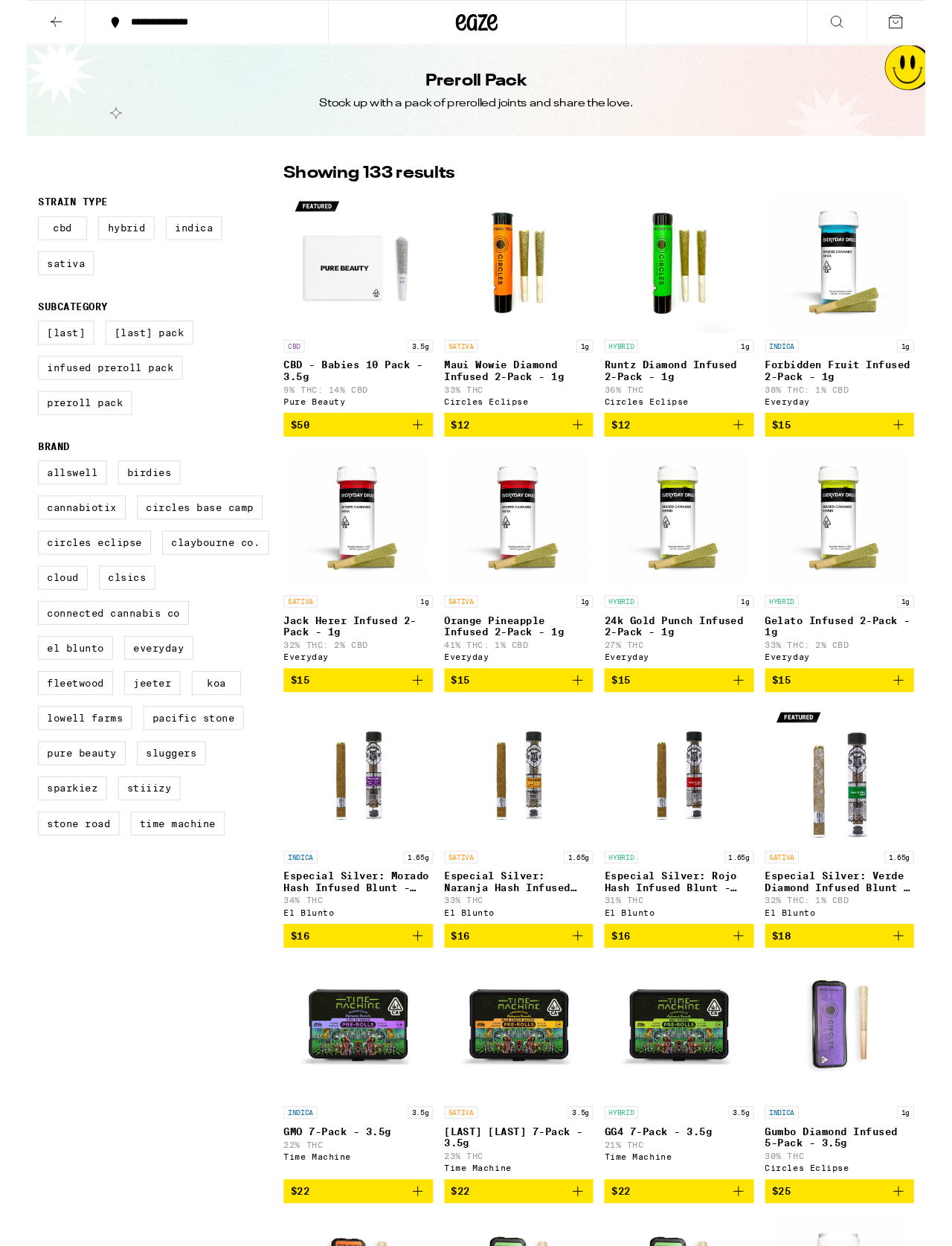 click on "Infused Preroll Pack" at bounding box center (89, 390) 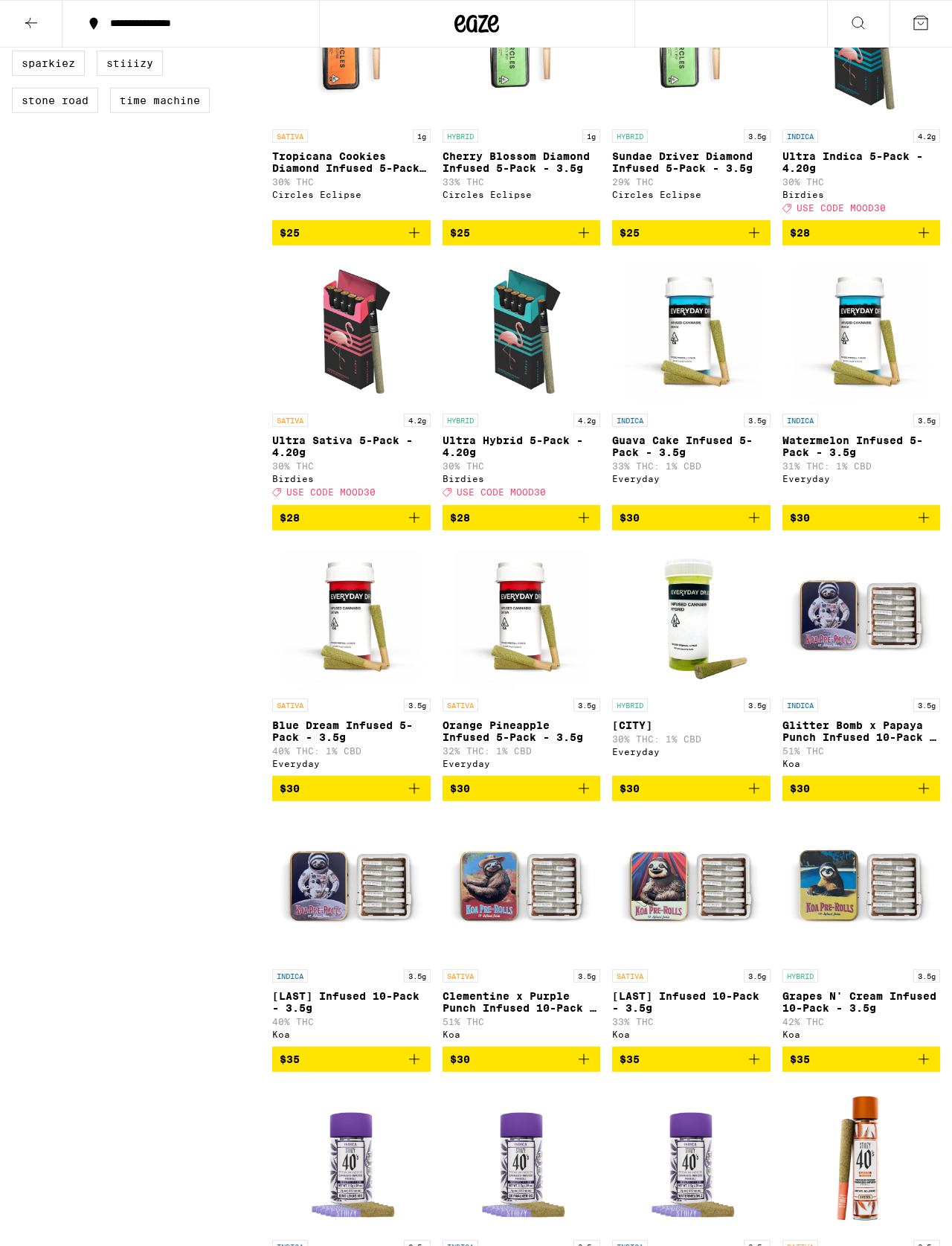 scroll, scrollTop: 0, scrollLeft: 0, axis: both 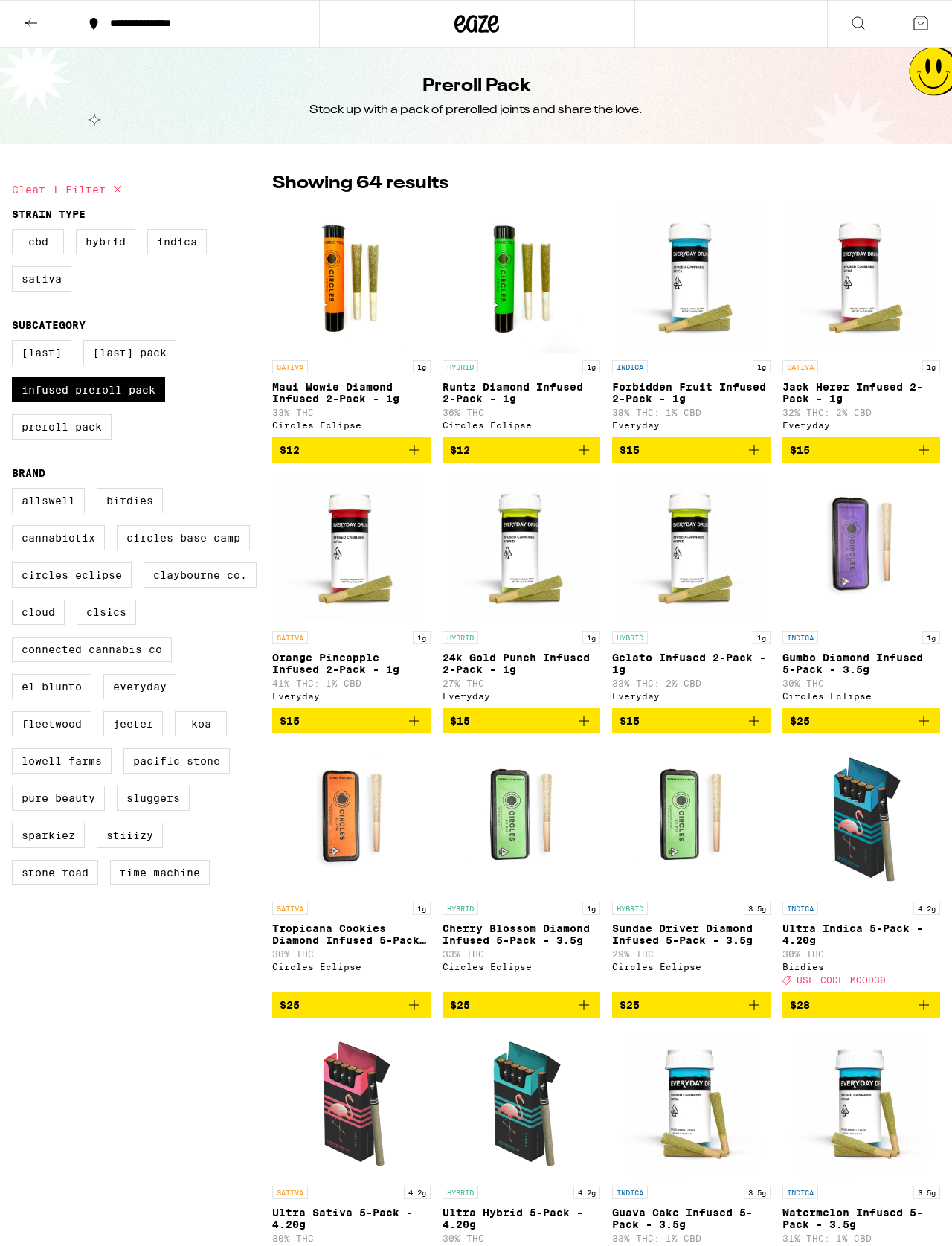 click on "Preroll Pack" at bounding box center (62, 427) 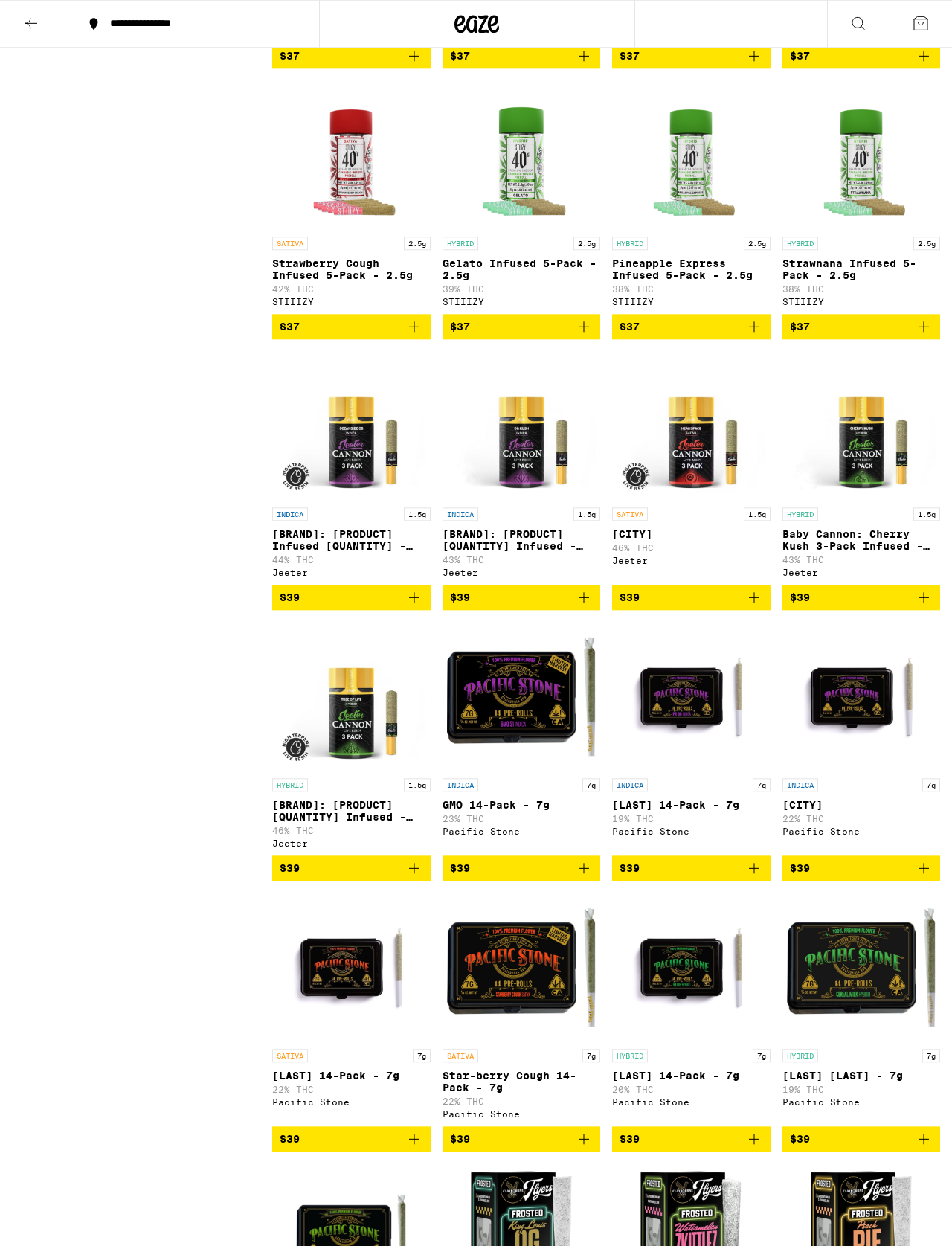 scroll, scrollTop: 4163, scrollLeft: 0, axis: vertical 